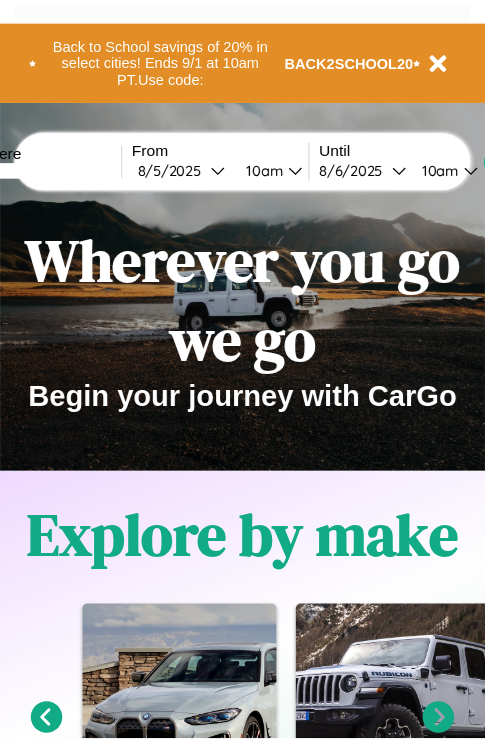 scroll, scrollTop: 0, scrollLeft: 0, axis: both 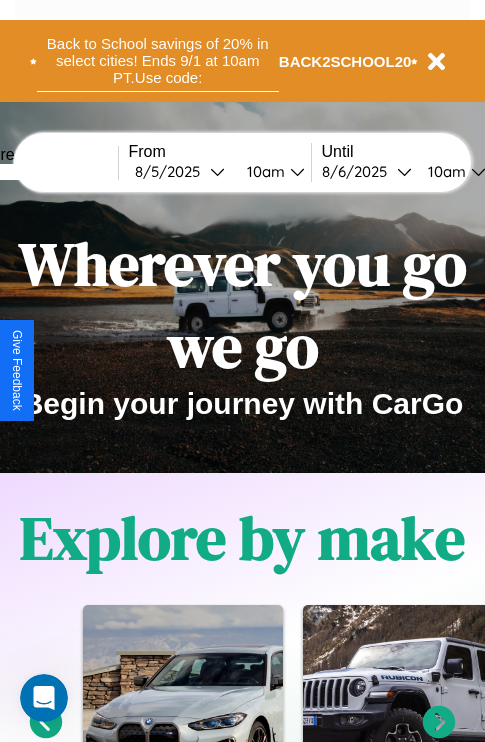 click on "Back to School savings of 20% in select cities! Ends 9/1 at 10am PT.  Use code:" at bounding box center (158, 61) 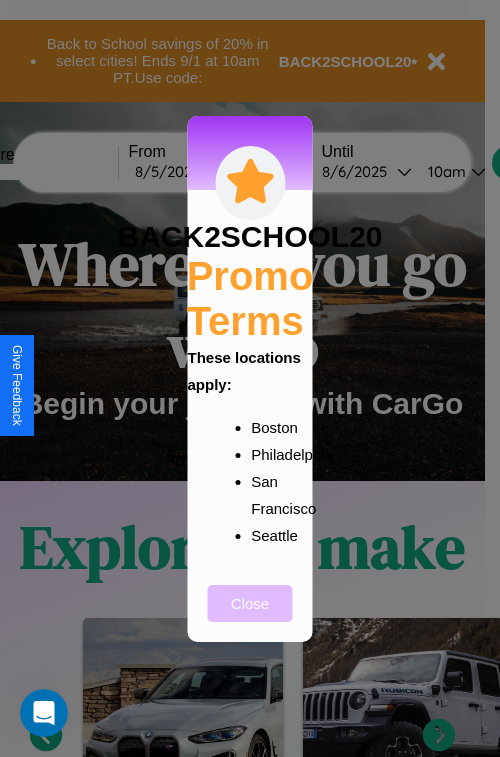 click on "Close" at bounding box center (250, 603) 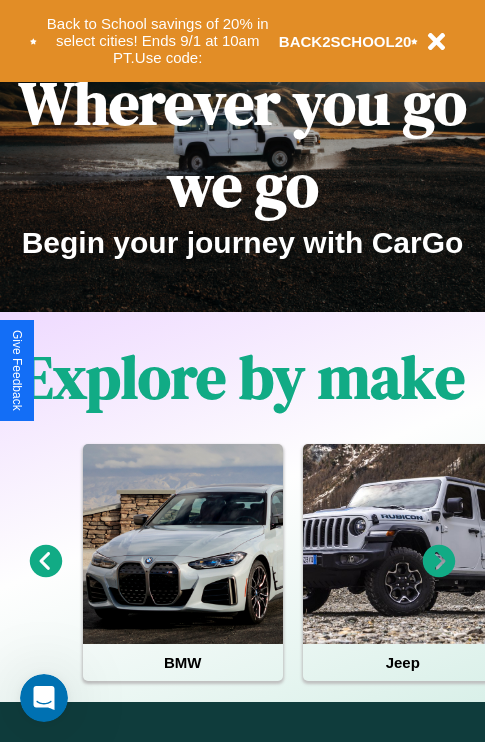 scroll, scrollTop: 308, scrollLeft: 0, axis: vertical 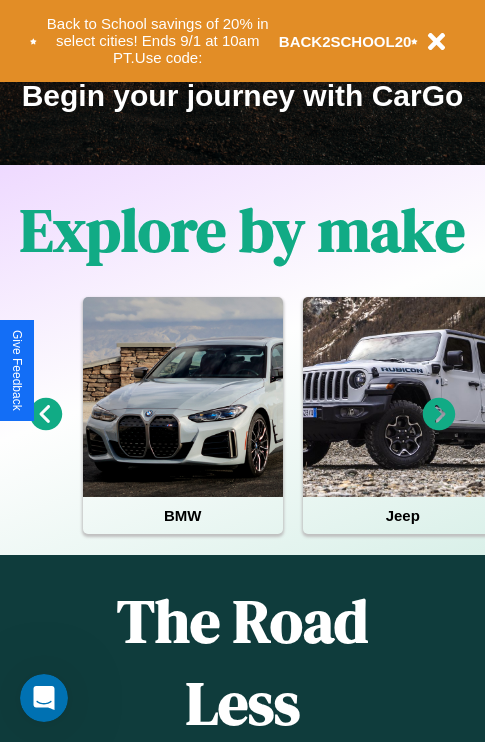 click 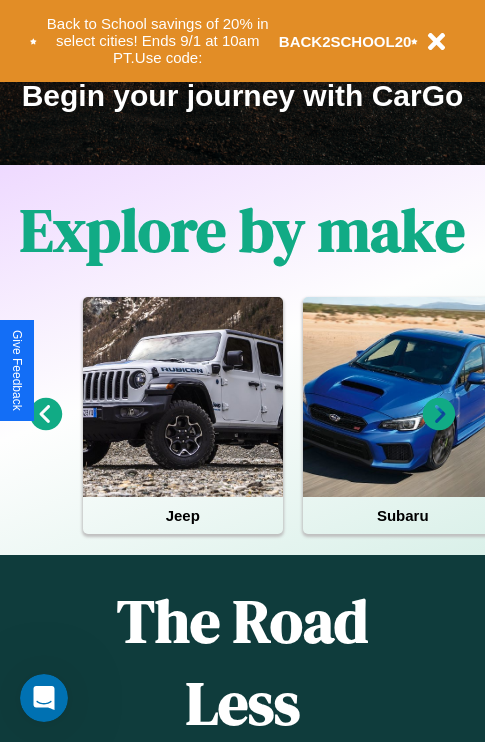 click 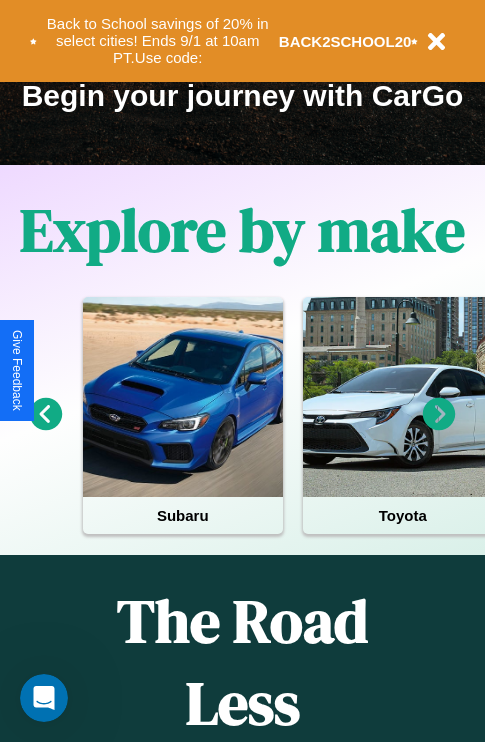 click 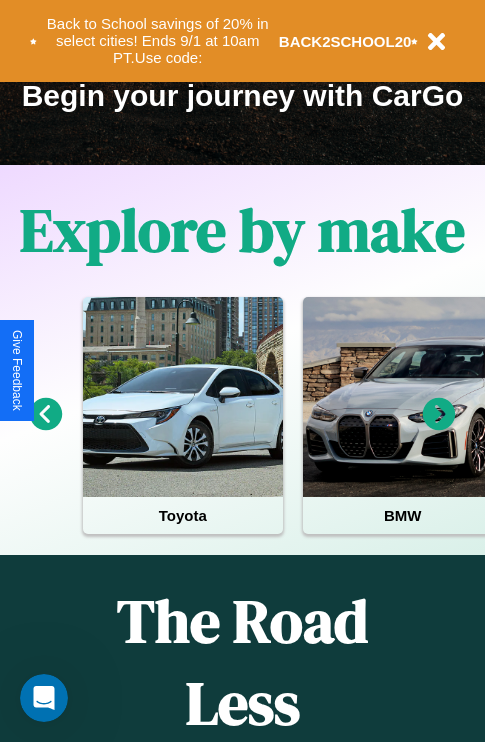 click 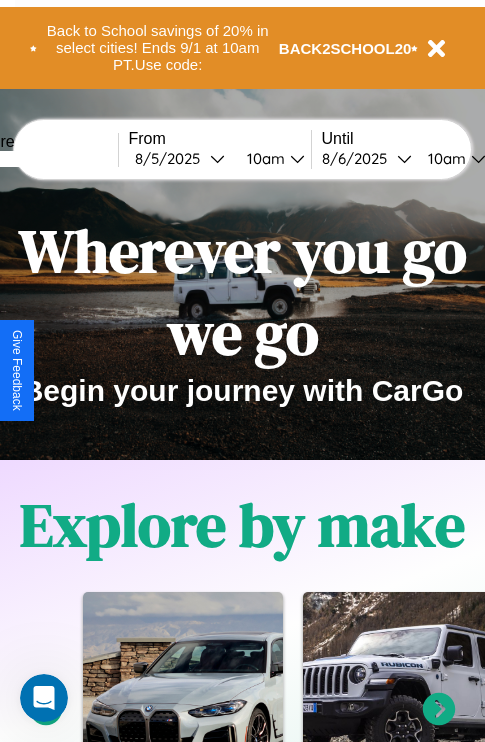 scroll, scrollTop: 0, scrollLeft: 0, axis: both 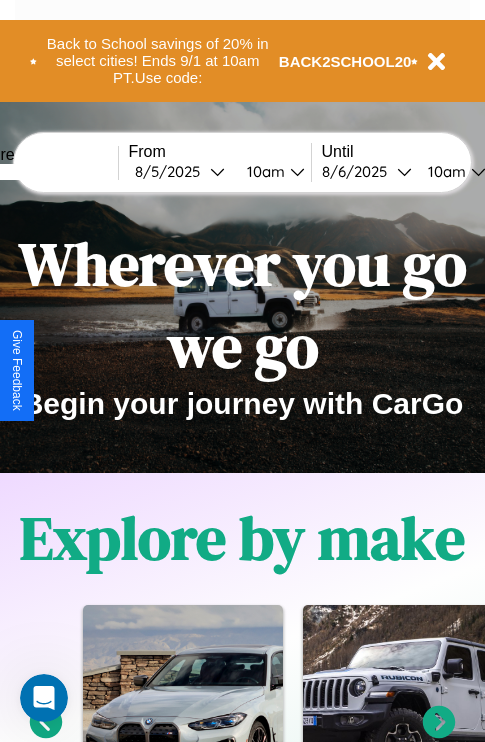 click at bounding box center (43, 172) 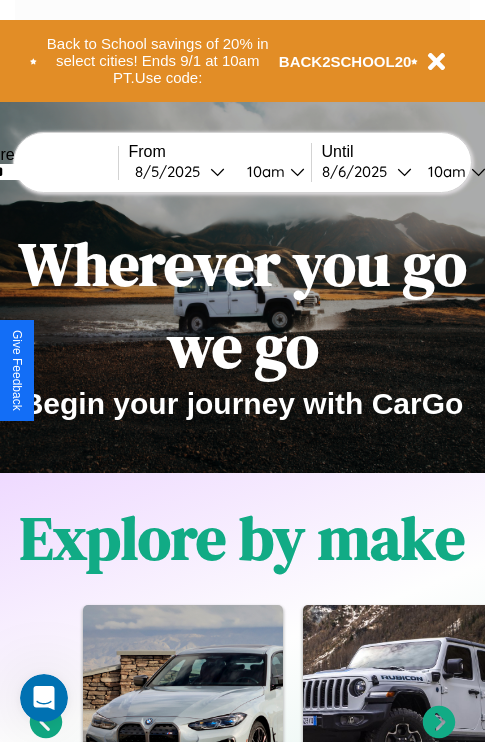type on "******" 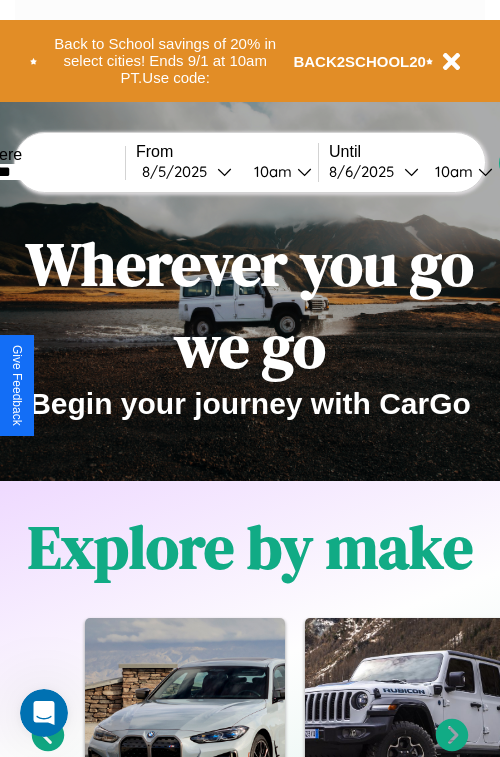 select on "*" 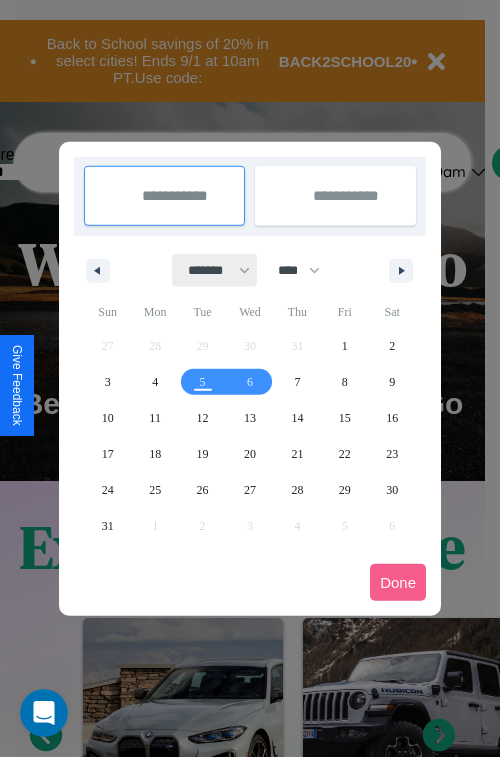 click on "******* ******** ***** ***** *** **** **** ****** ********* ******* ******** ********" at bounding box center (215, 270) 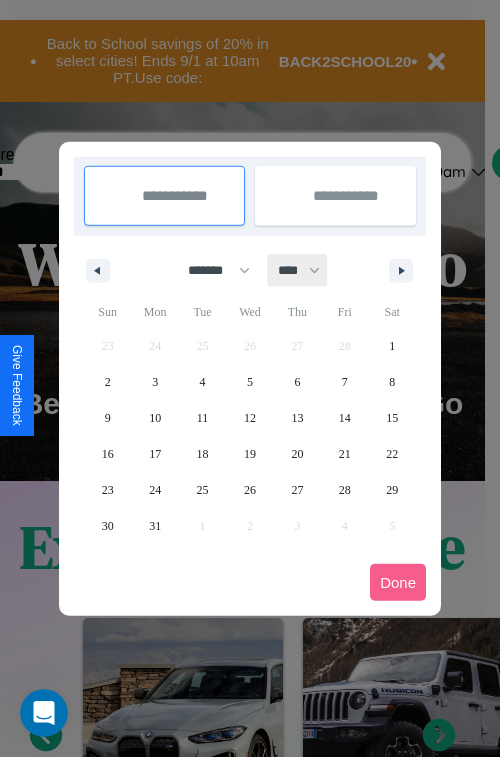 click on "**** **** **** **** **** **** **** **** **** **** **** **** **** **** **** **** **** **** **** **** **** **** **** **** **** **** **** **** **** **** **** **** **** **** **** **** **** **** **** **** **** **** **** **** **** **** **** **** **** **** **** **** **** **** **** **** **** **** **** **** **** **** **** **** **** **** **** **** **** **** **** **** **** **** **** **** **** **** **** **** **** **** **** **** **** **** **** **** **** **** **** **** **** **** **** **** **** **** **** **** **** **** **** **** **** **** **** **** **** **** **** **** **** **** **** **** **** **** **** **** ****" at bounding box center [298, 270] 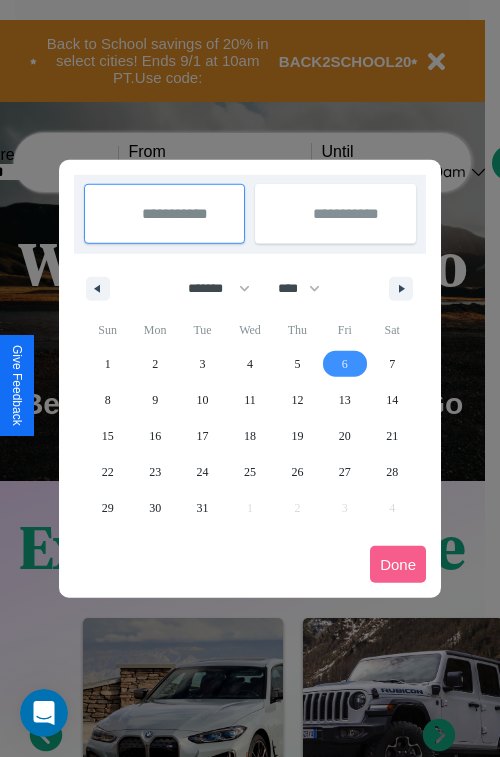 click on "6" at bounding box center (345, 364) 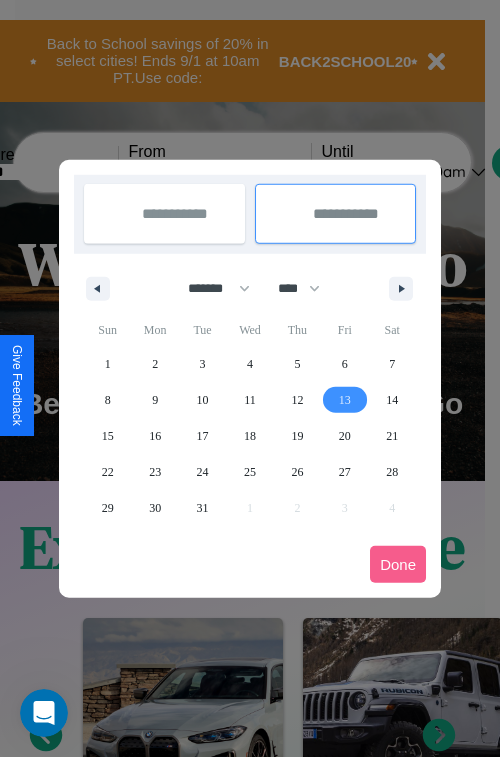 click on "13" at bounding box center [345, 400] 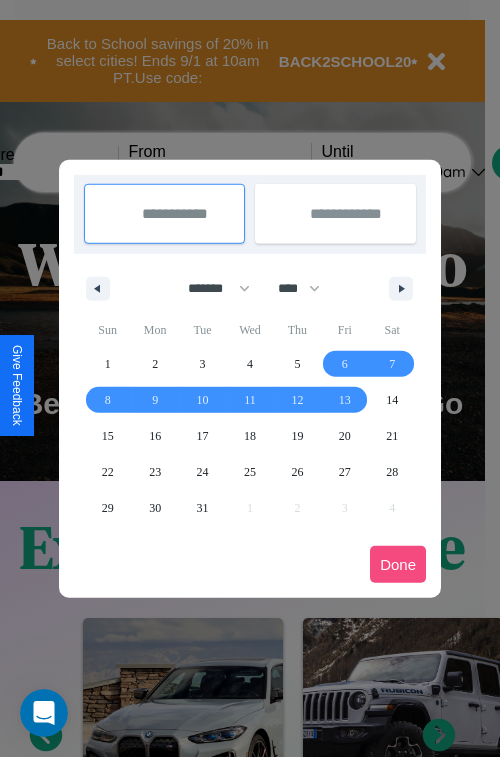 click on "Done" at bounding box center [398, 564] 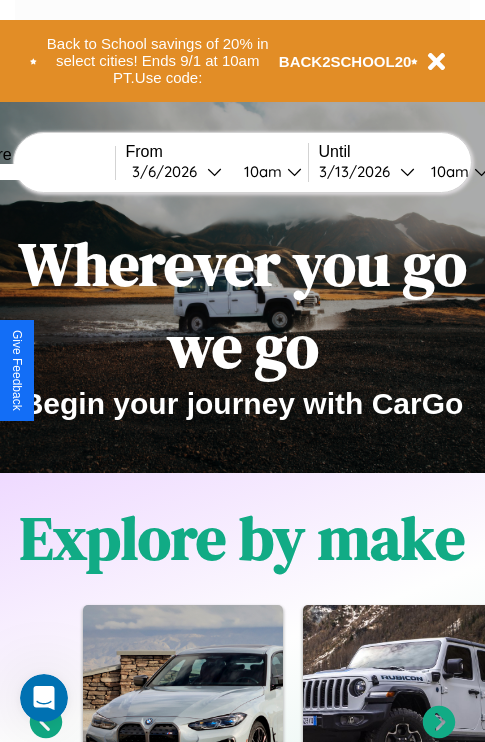 scroll, scrollTop: 0, scrollLeft: 70, axis: horizontal 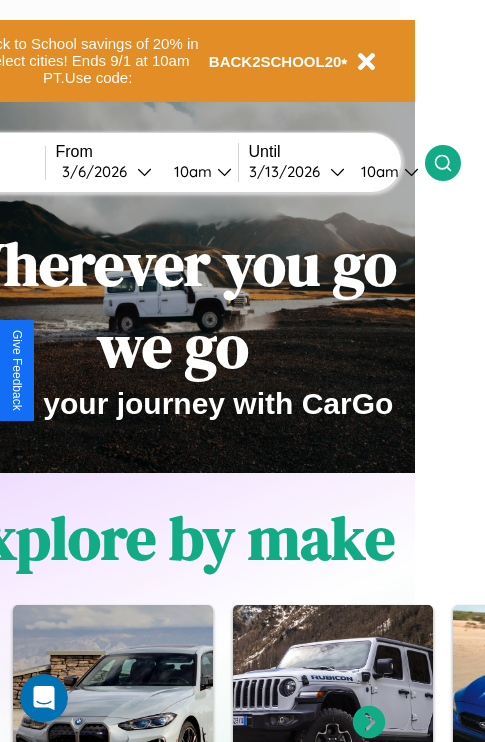 click 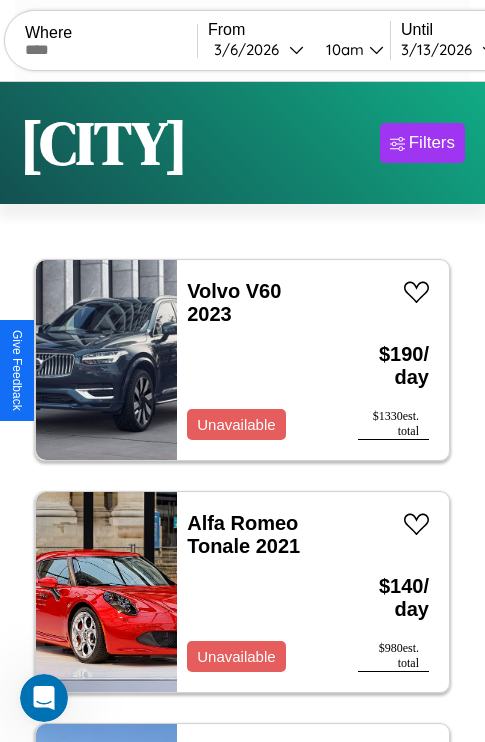 scroll, scrollTop: 95, scrollLeft: 0, axis: vertical 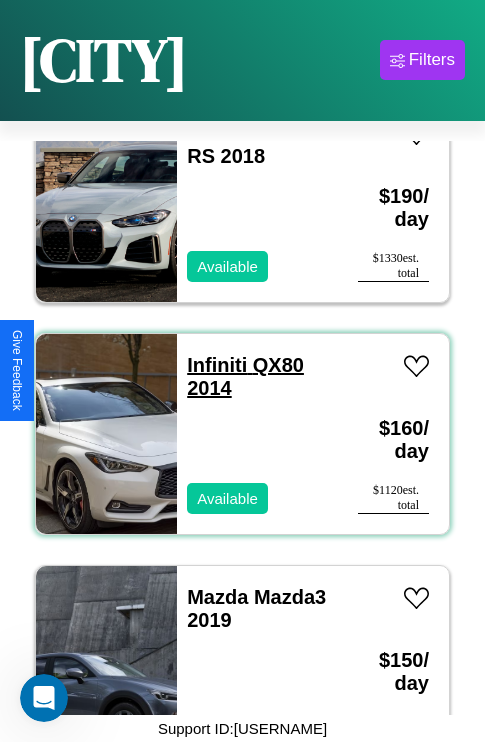 click on "Infiniti   QX80   2014" at bounding box center [245, 376] 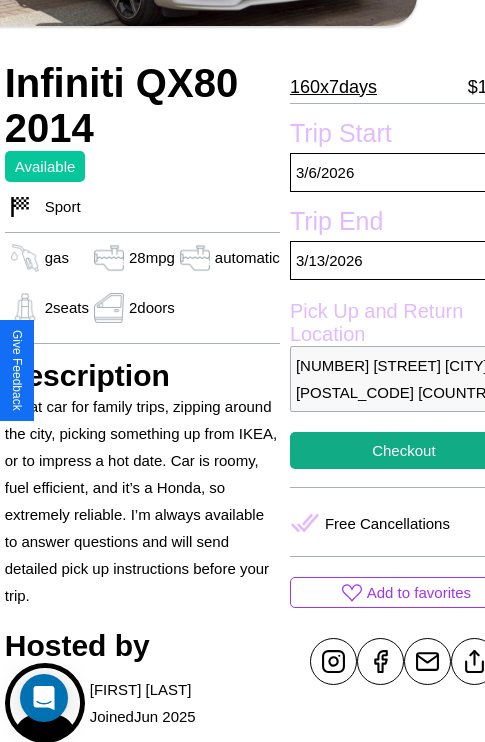 scroll, scrollTop: 408, scrollLeft: 84, axis: both 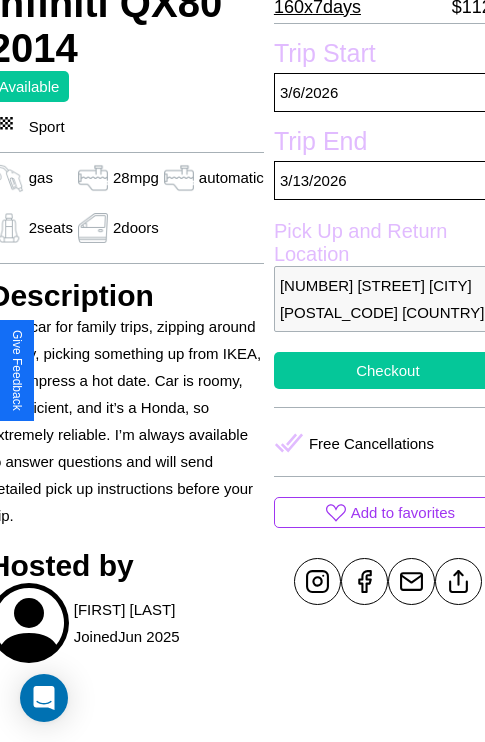 click on "Checkout" at bounding box center (388, 370) 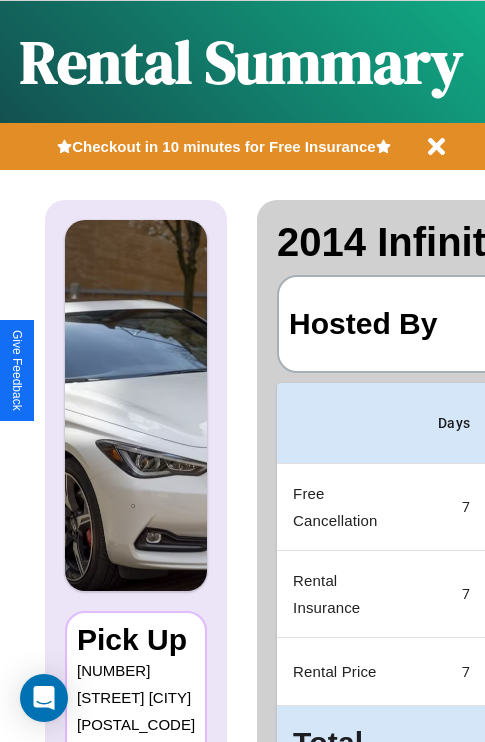 scroll, scrollTop: 0, scrollLeft: 378, axis: horizontal 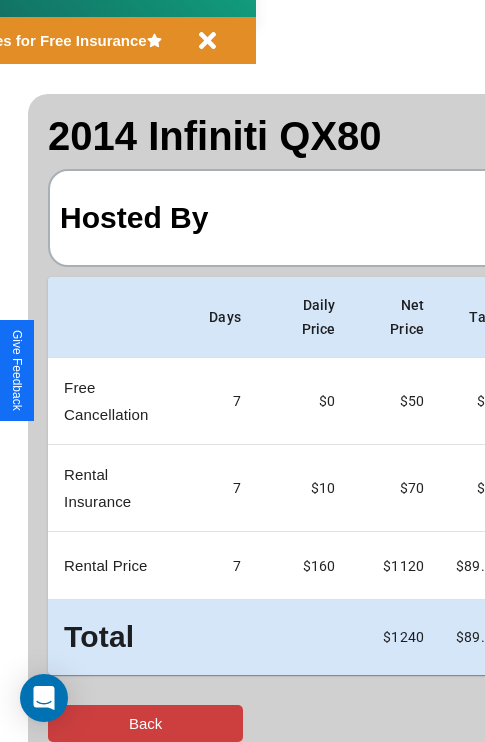 click on "Back" at bounding box center (145, 723) 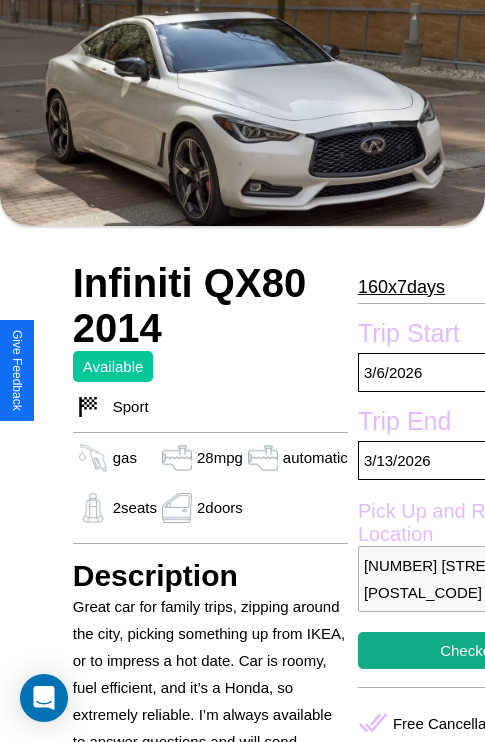 scroll, scrollTop: 44, scrollLeft: 0, axis: vertical 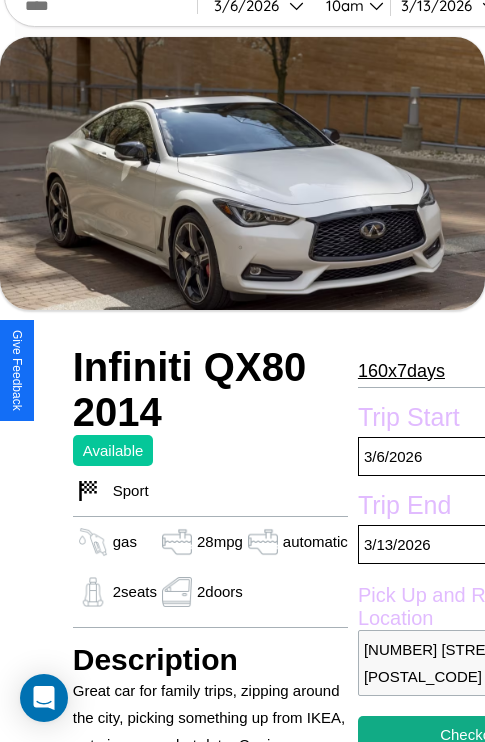 click on "[NUMBER]  x  [NUMBER]" at bounding box center [401, 371] 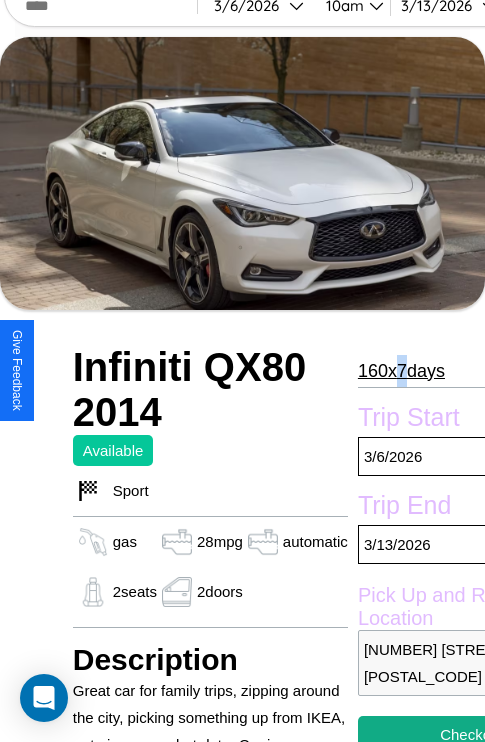 click on "[NUMBER]  x  [NUMBER]" at bounding box center [401, 371] 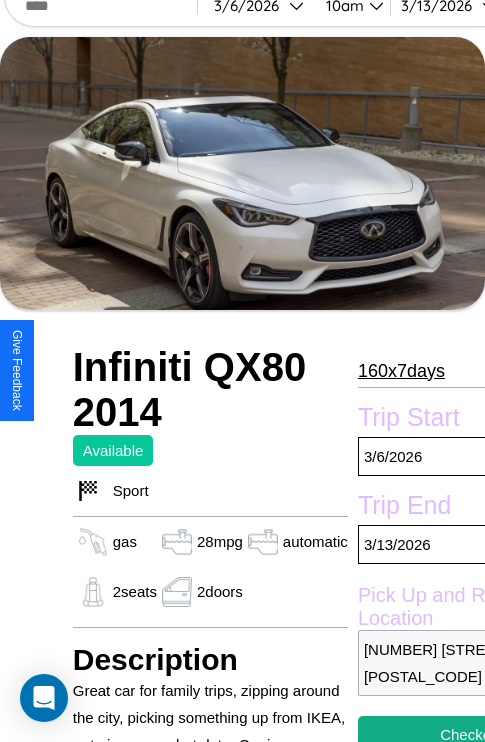 click on "[NUMBER]  x  [NUMBER]" at bounding box center (401, 371) 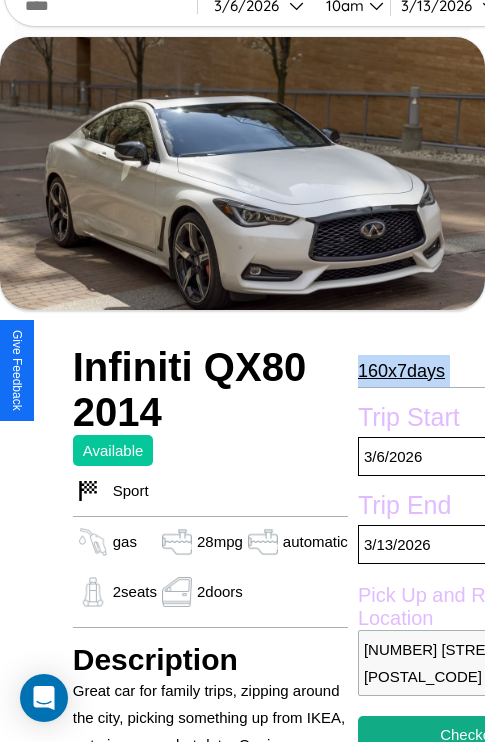 click on "[NUMBER]  x  [NUMBER]" at bounding box center [401, 371] 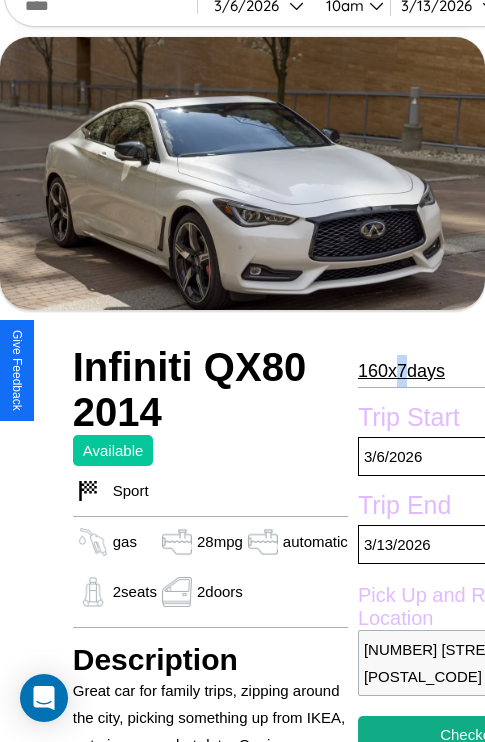 click on "[NUMBER]  x  [NUMBER]" at bounding box center [401, 371] 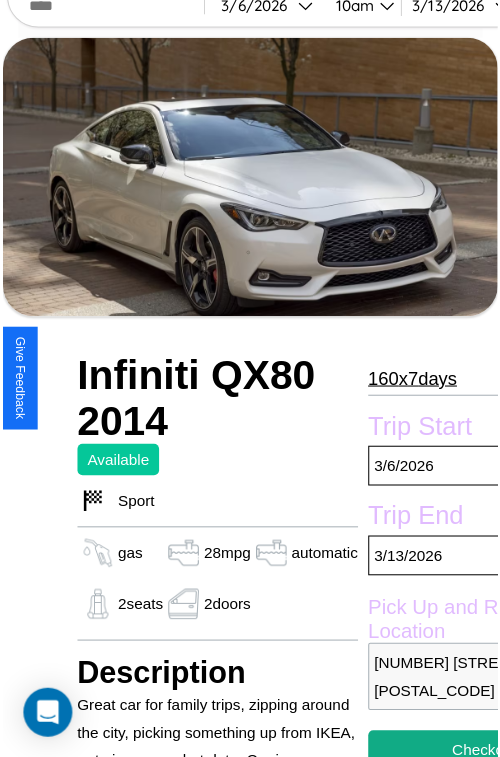 scroll, scrollTop: 130, scrollLeft: 84, axis: both 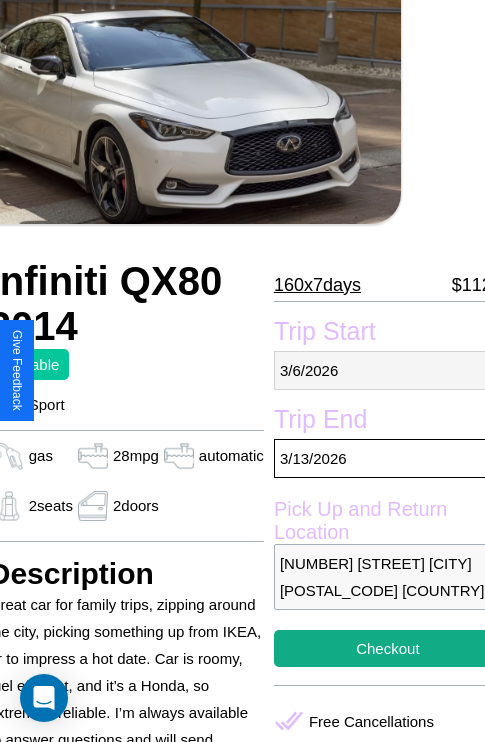 click on "[DATE]" at bounding box center (388, 370) 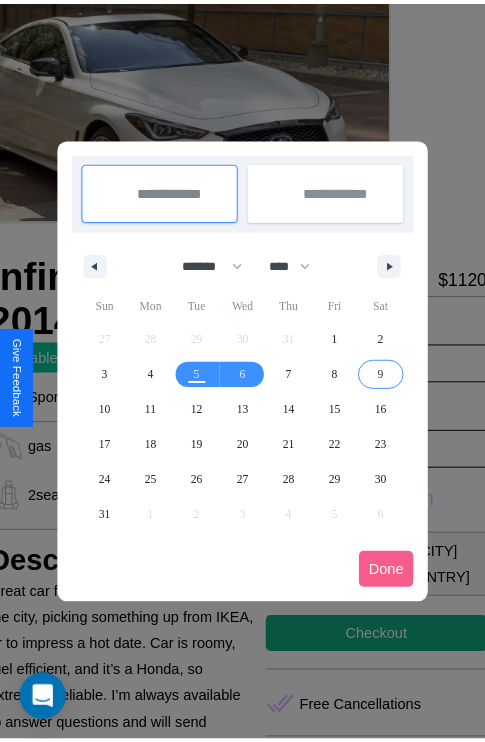 scroll, scrollTop: 0, scrollLeft: 84, axis: horizontal 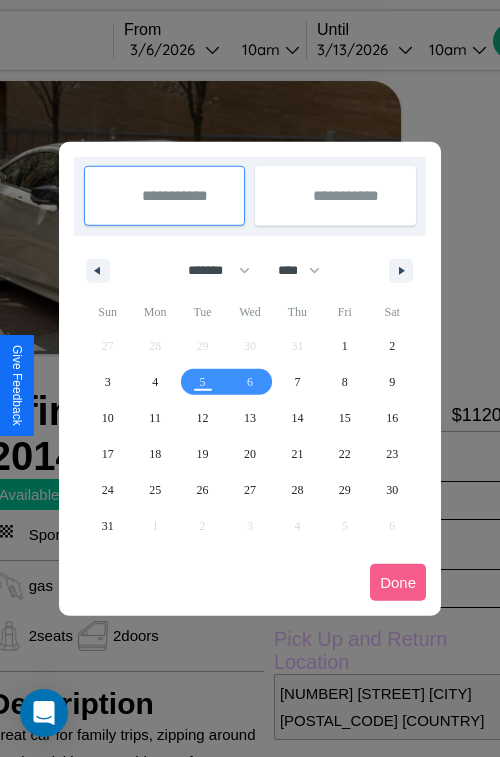 click at bounding box center (250, 378) 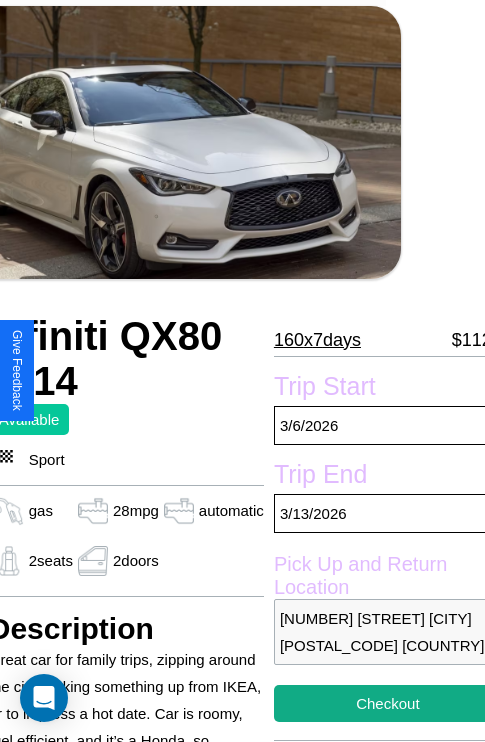 scroll, scrollTop: 408, scrollLeft: 84, axis: both 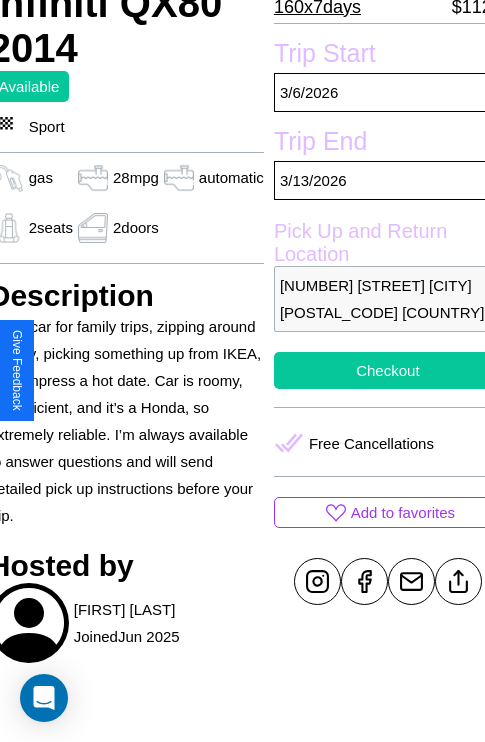click on "Checkout" at bounding box center (388, 370) 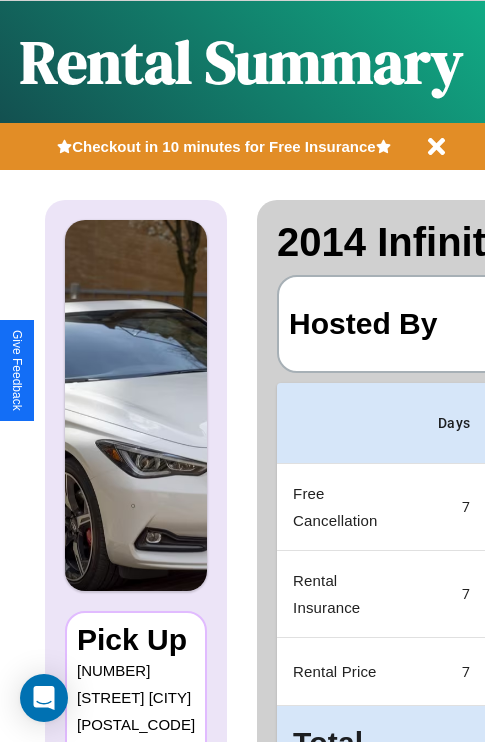 scroll, scrollTop: 0, scrollLeft: 378, axis: horizontal 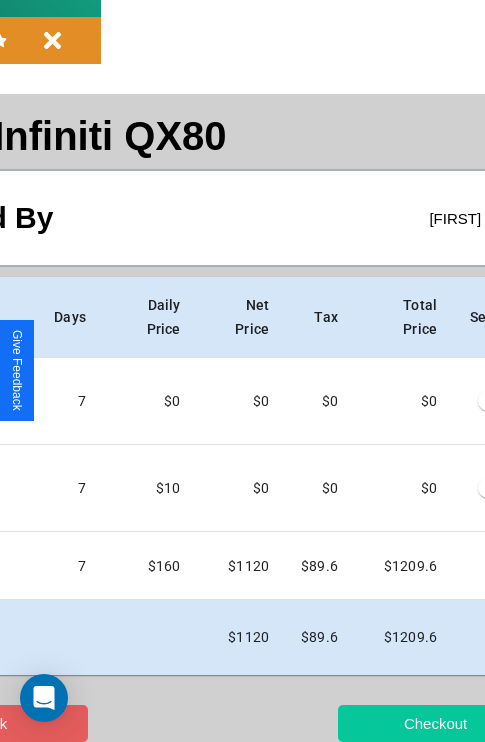click on "Checkout" at bounding box center [435, 723] 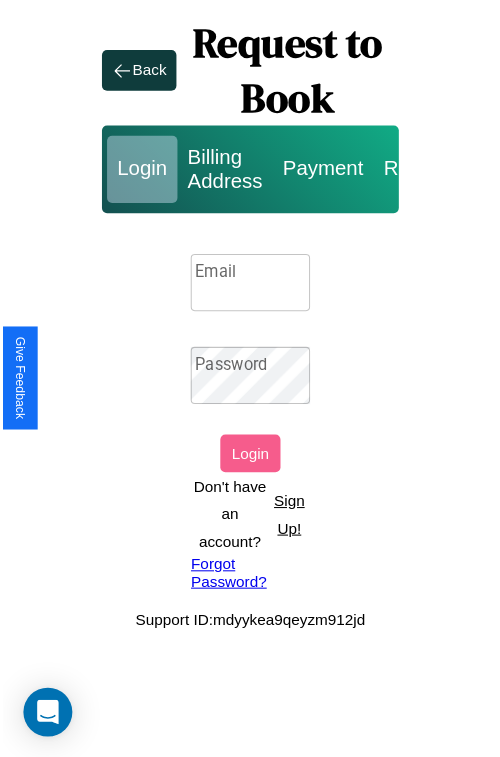 scroll, scrollTop: 0, scrollLeft: 0, axis: both 